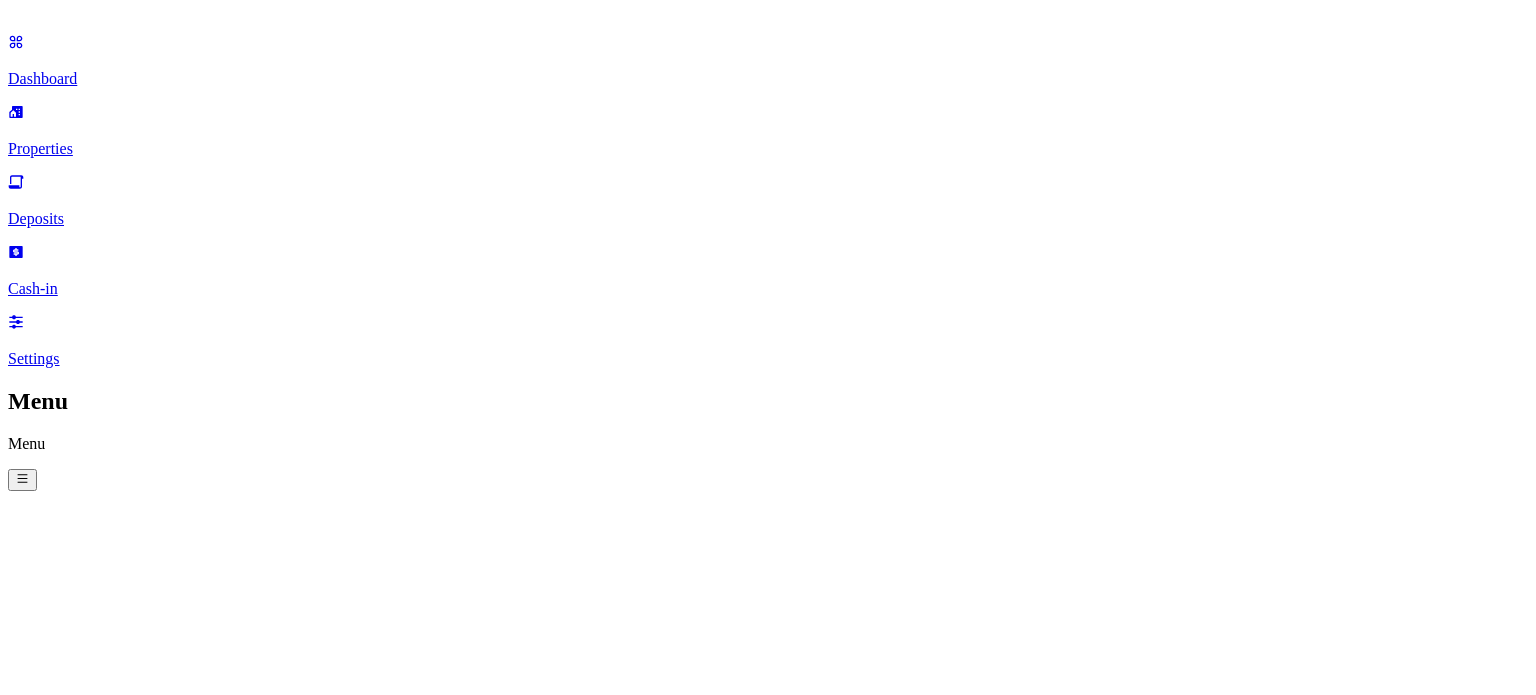 scroll, scrollTop: 0, scrollLeft: 0, axis: both 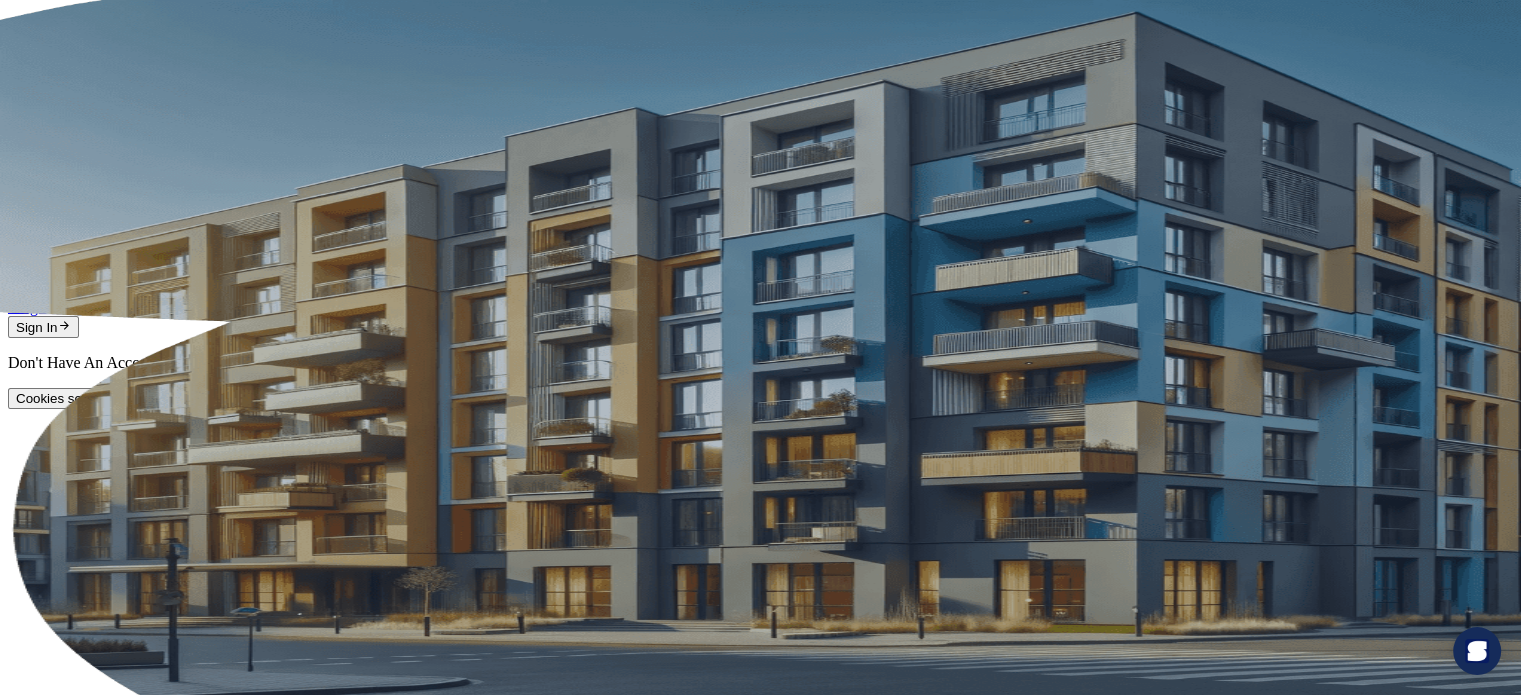 type on "**********" 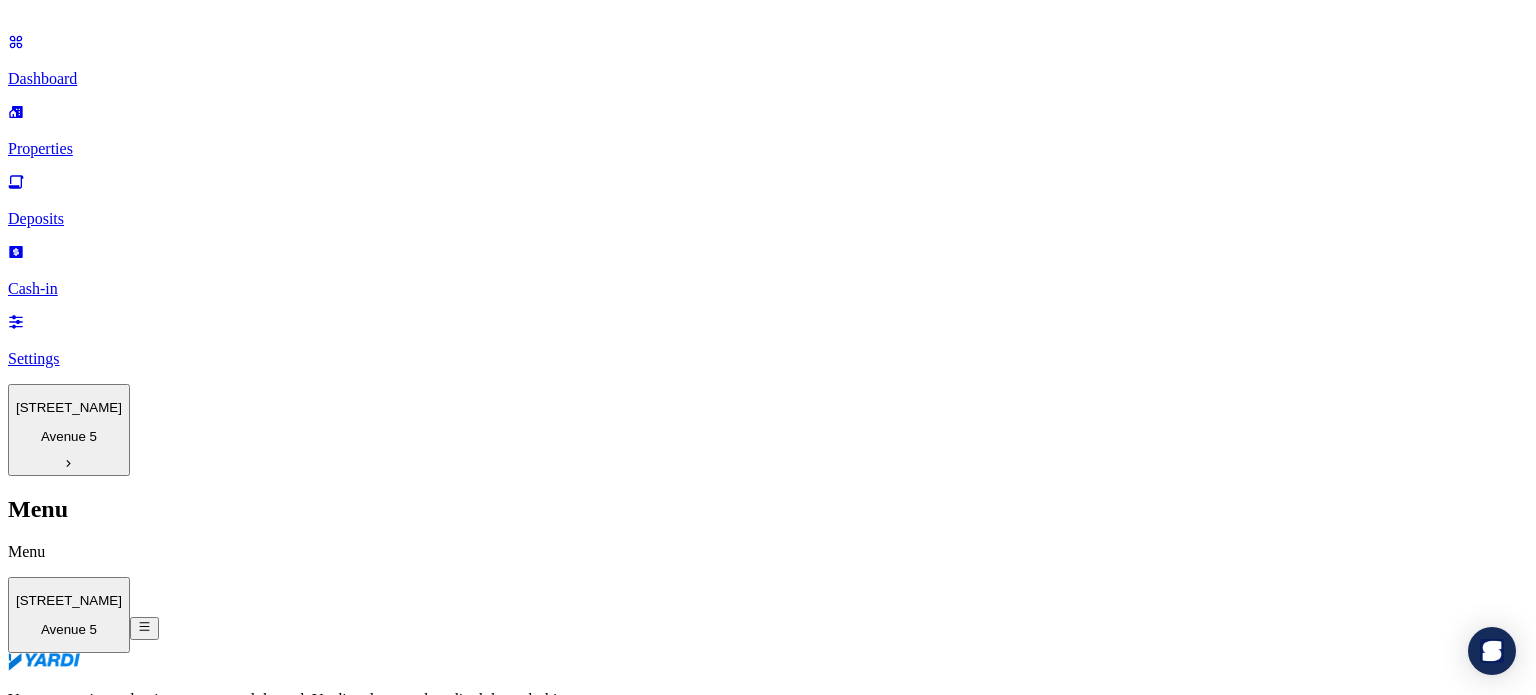 scroll, scrollTop: 180, scrollLeft: 0, axis: vertical 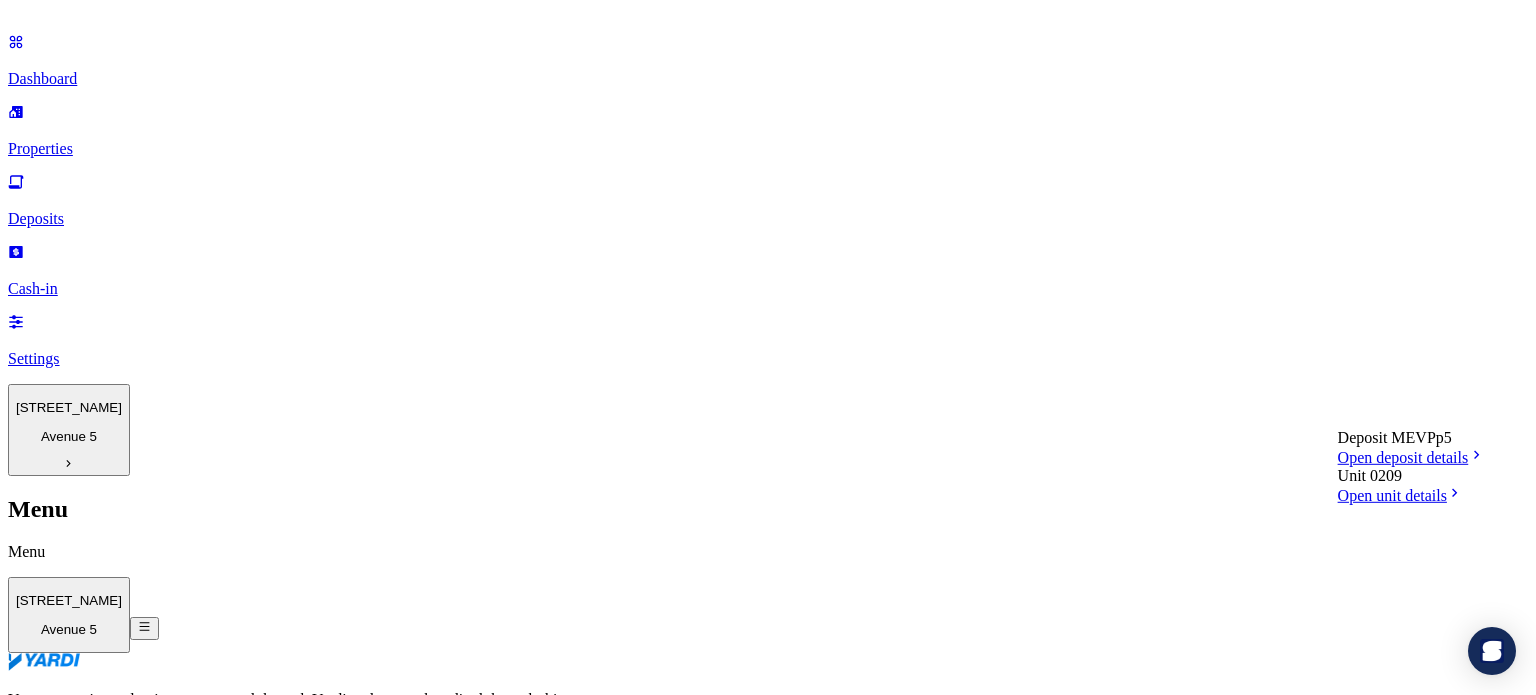 click at bounding box center (761, 1302) 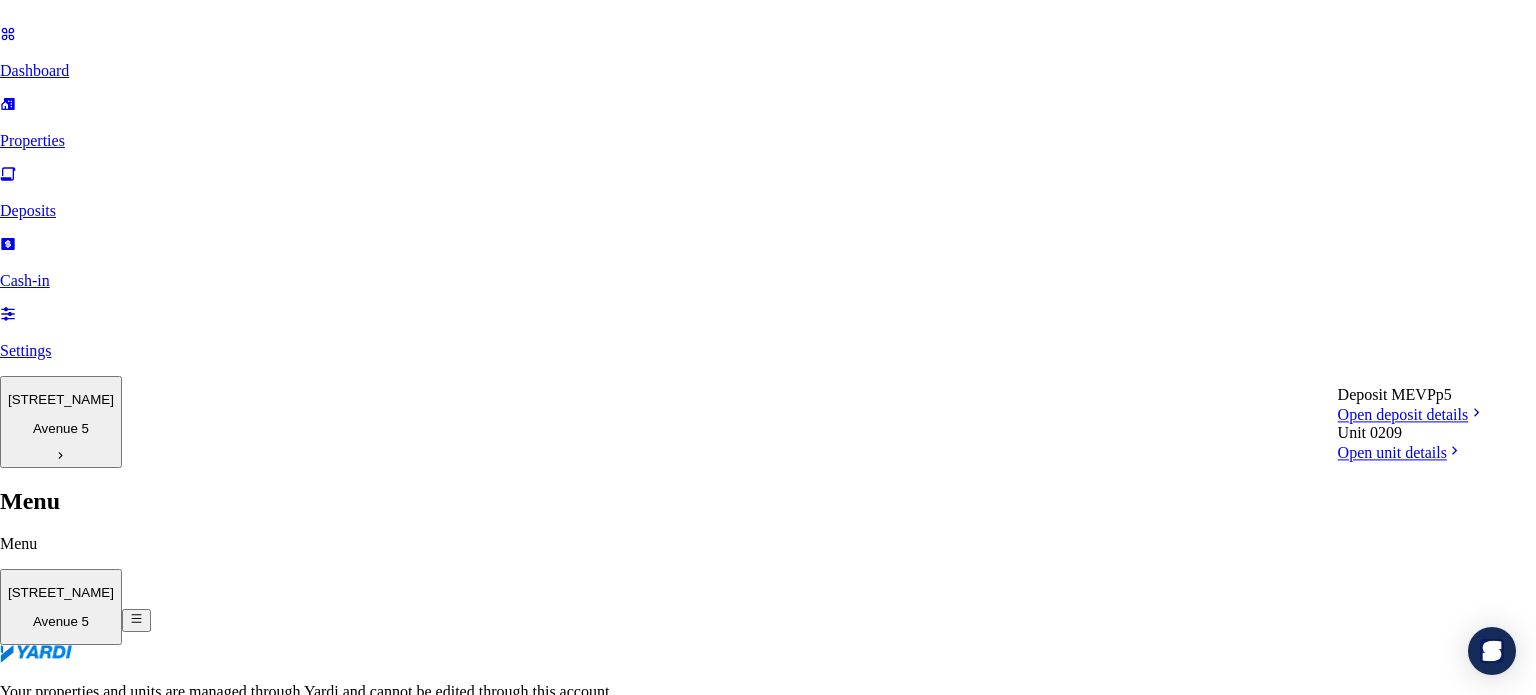 scroll, scrollTop: 160, scrollLeft: 0, axis: vertical 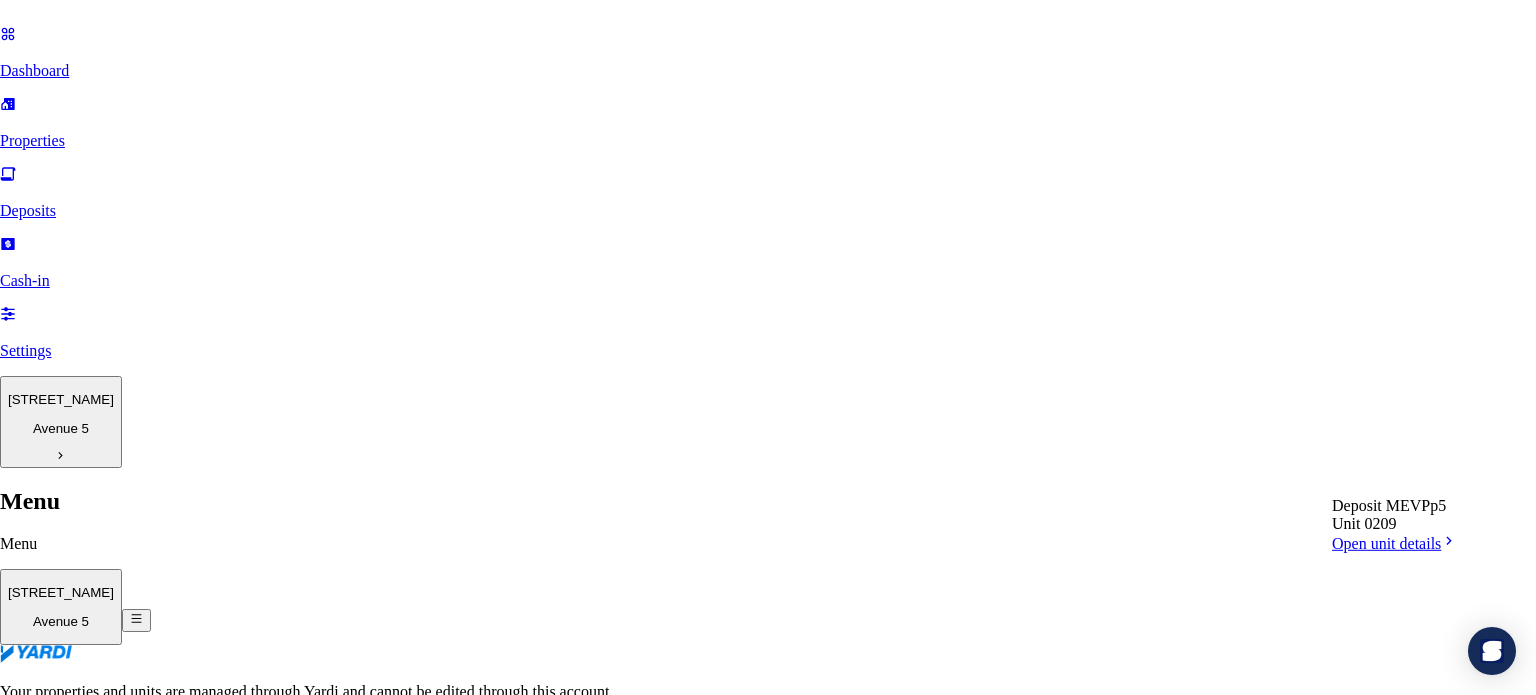 click on "Settings" at bounding box center (39, 1941) 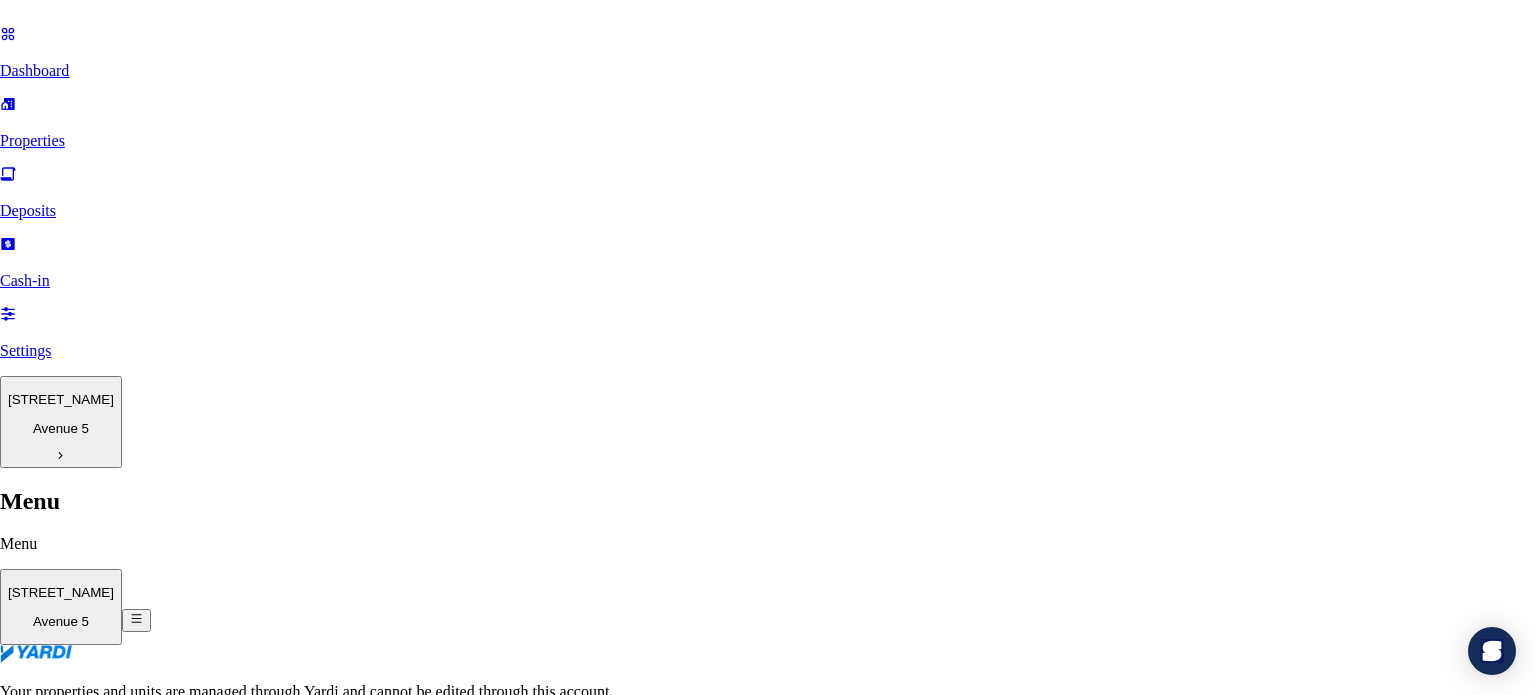 scroll, scrollTop: 0, scrollLeft: 0, axis: both 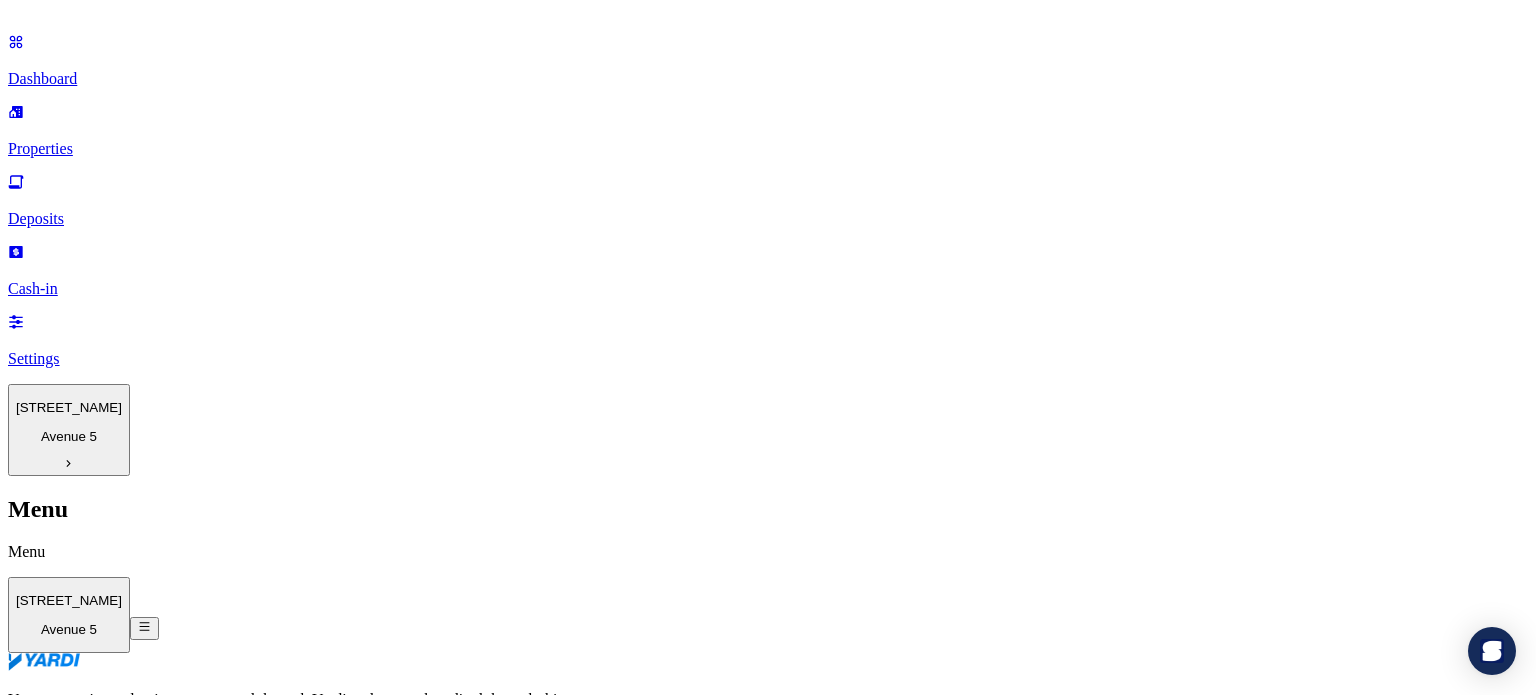click at bounding box center [708, 1194] 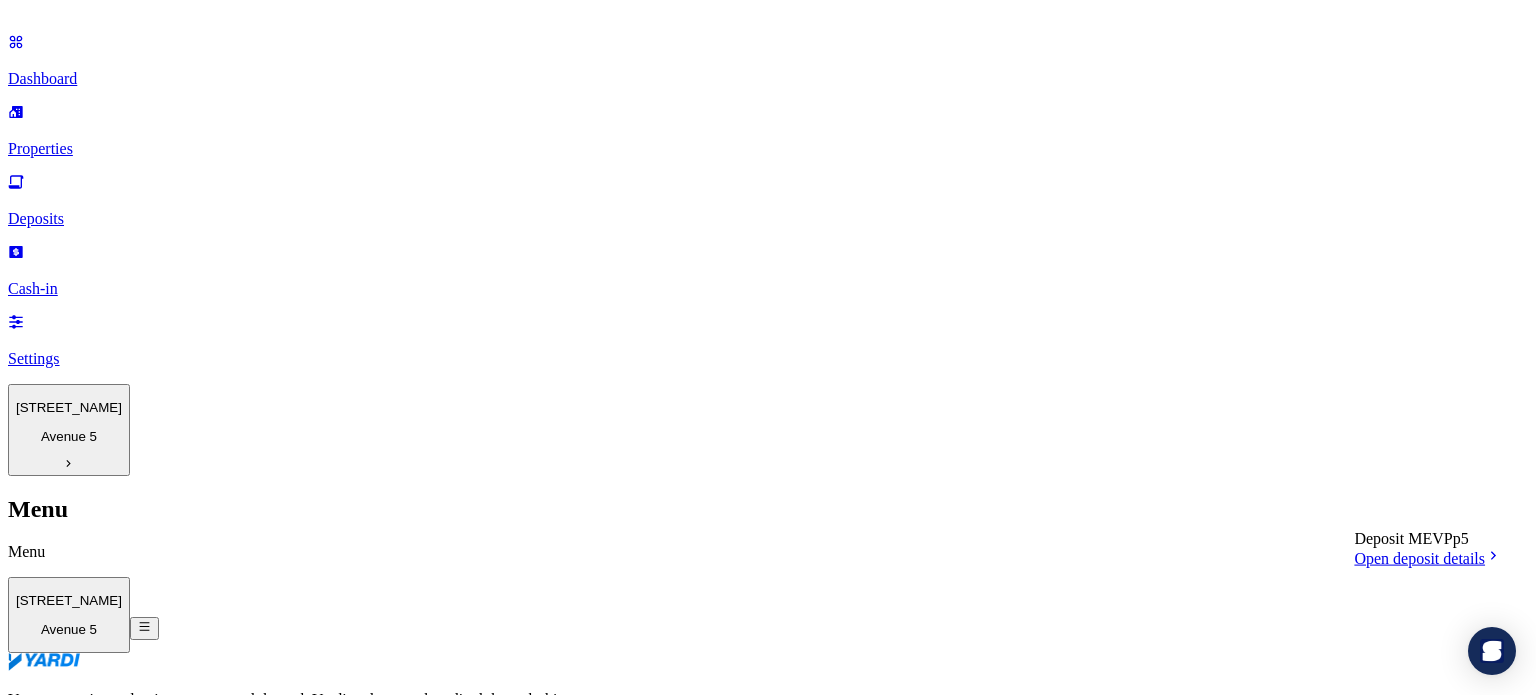 scroll, scrollTop: 0, scrollLeft: 0, axis: both 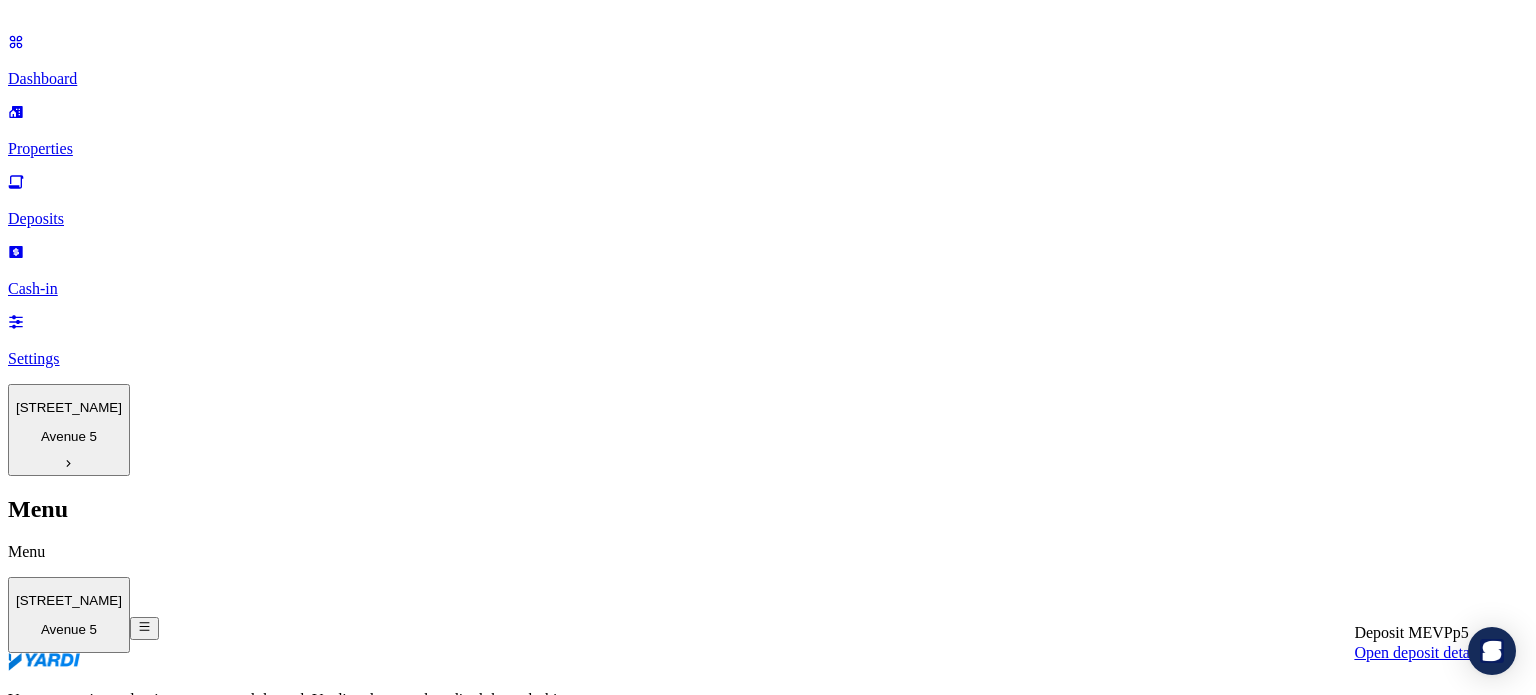click on "Back" at bounding box center (31, 765) 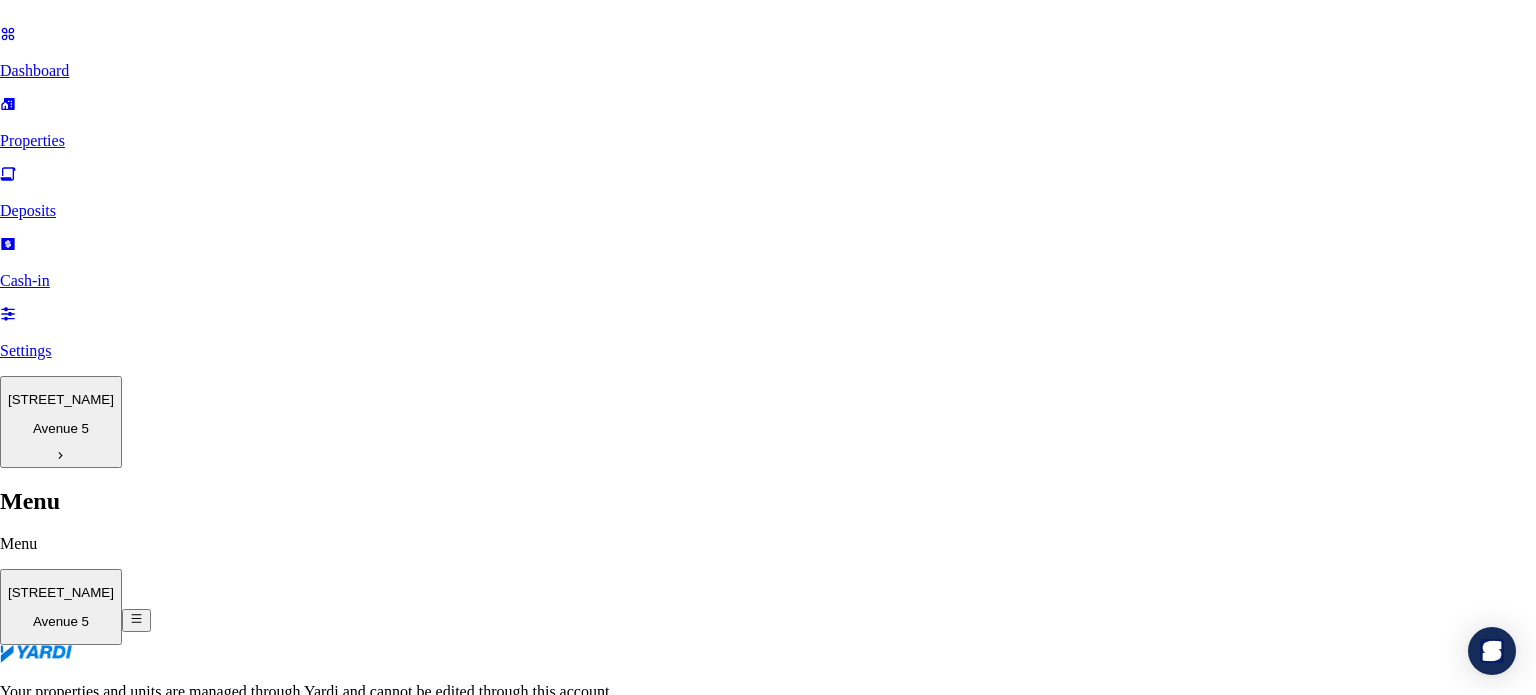 click at bounding box center [14, 1423] 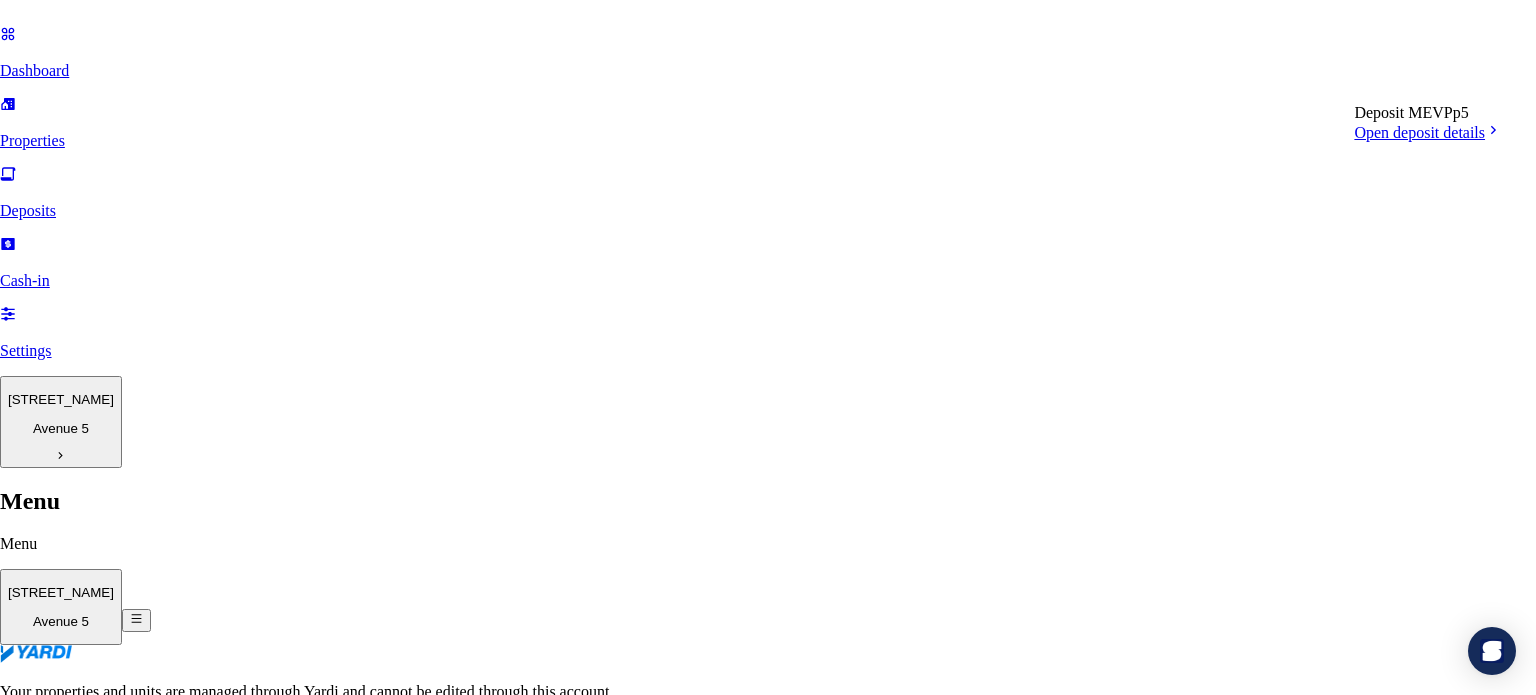 click at bounding box center (14, 1350) 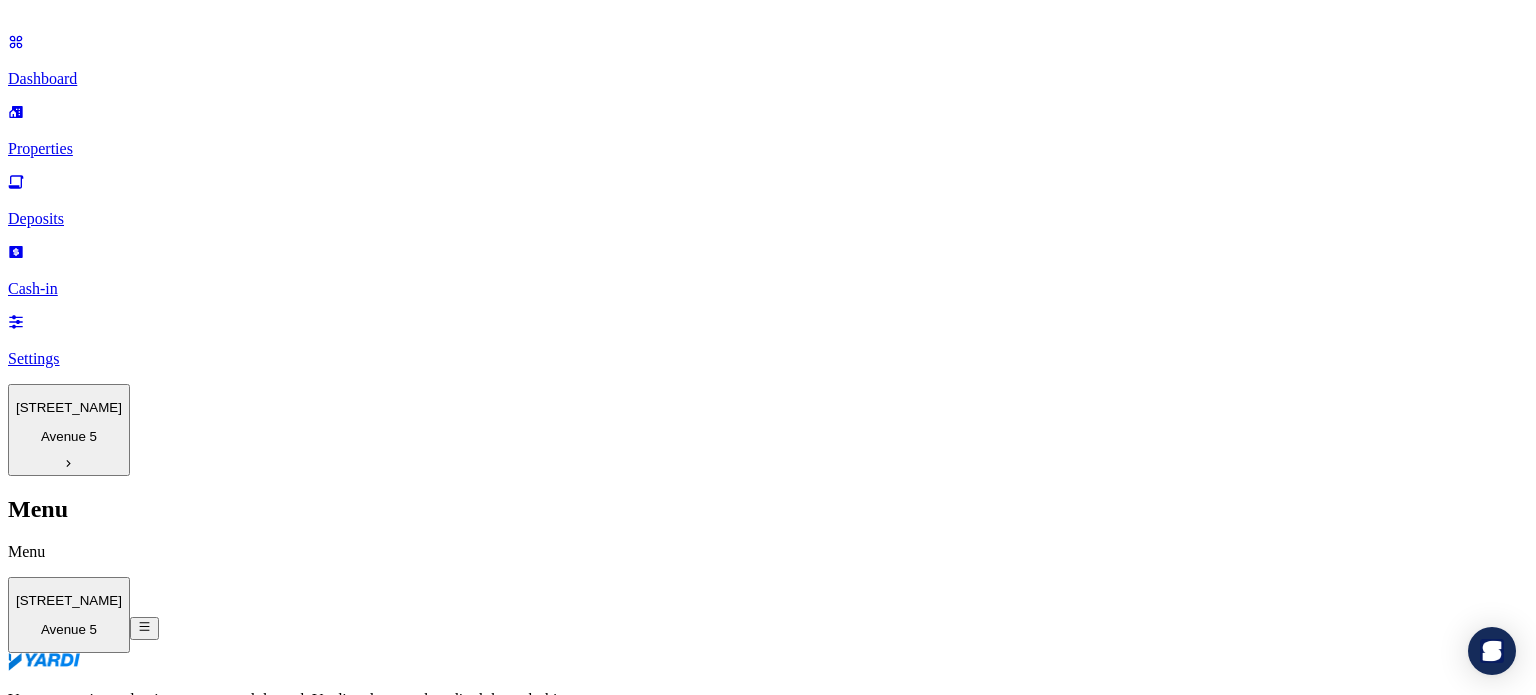 click on "Deposits" at bounding box center [768, 739] 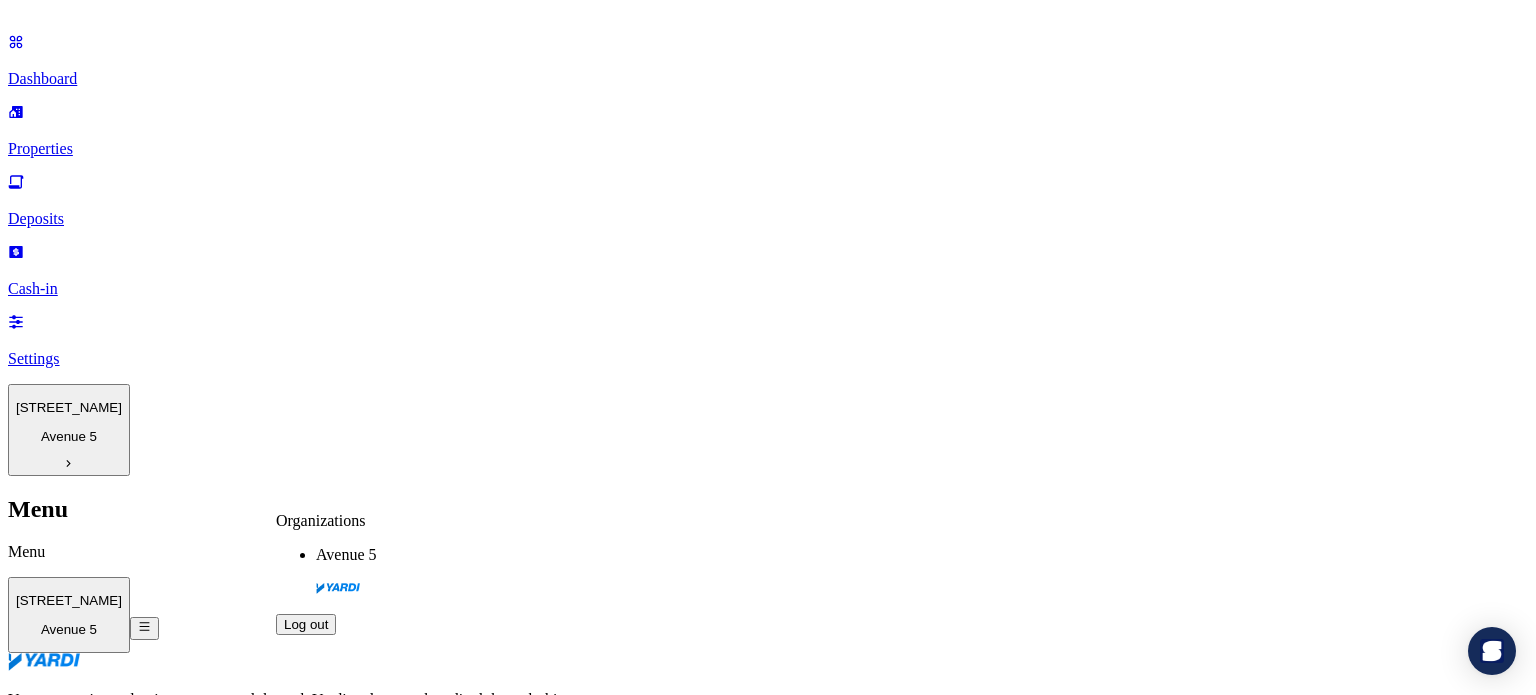 click on "183 Active Certificates 476 Invites Pending 177 Applications Started 1 Expires Within 1 Month Pending Resident Invites    (20) View All Unit   Applicant   Deposit     0812 Dayla Brown dbroun010108@gmail.com $849 View Application 0908   lacyfoodsllc@gmail.com $755 View Application 0609 Mary Lewis shenequamoore87@gmail.com $775 View Application  Deposits expiring within three months   (3) View All Certificate Holder   Lease Period   Status   Deposit   Deposit ID     Dayla Brown dbroun010108@gmail.com 11/14/2024 - 08/15/2025 On Notice Active $849 ME1A1M Toniya Walker toniyawalker4@gmail.com 03/15/2025 - 07/12/2025 Eviction Active $1,375 vWy9gM Tatiana Thomas tatthom121395@gmail.com 05/15/2025 - 08/15/2025 Eviction Active $1,070 Mbj2OM" at bounding box center [768, 1276] 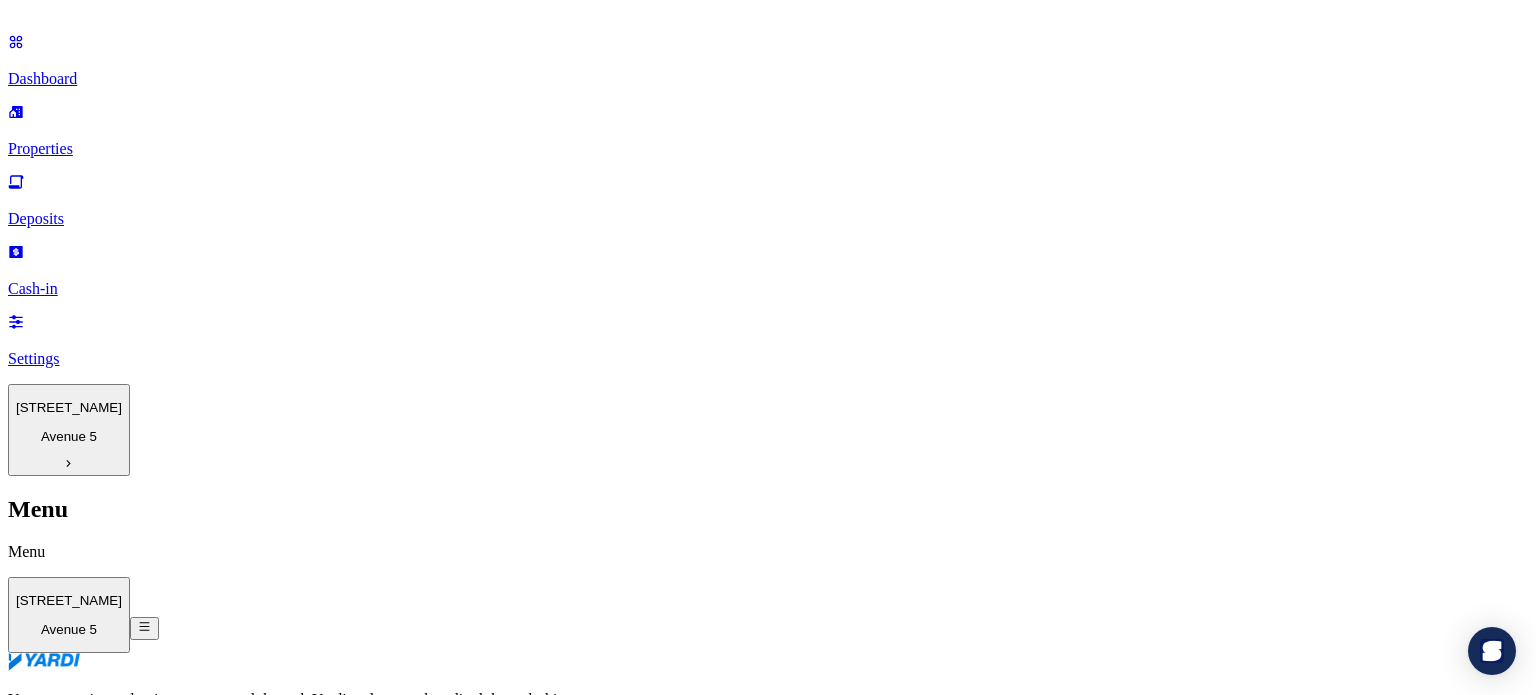 scroll, scrollTop: 0, scrollLeft: 0, axis: both 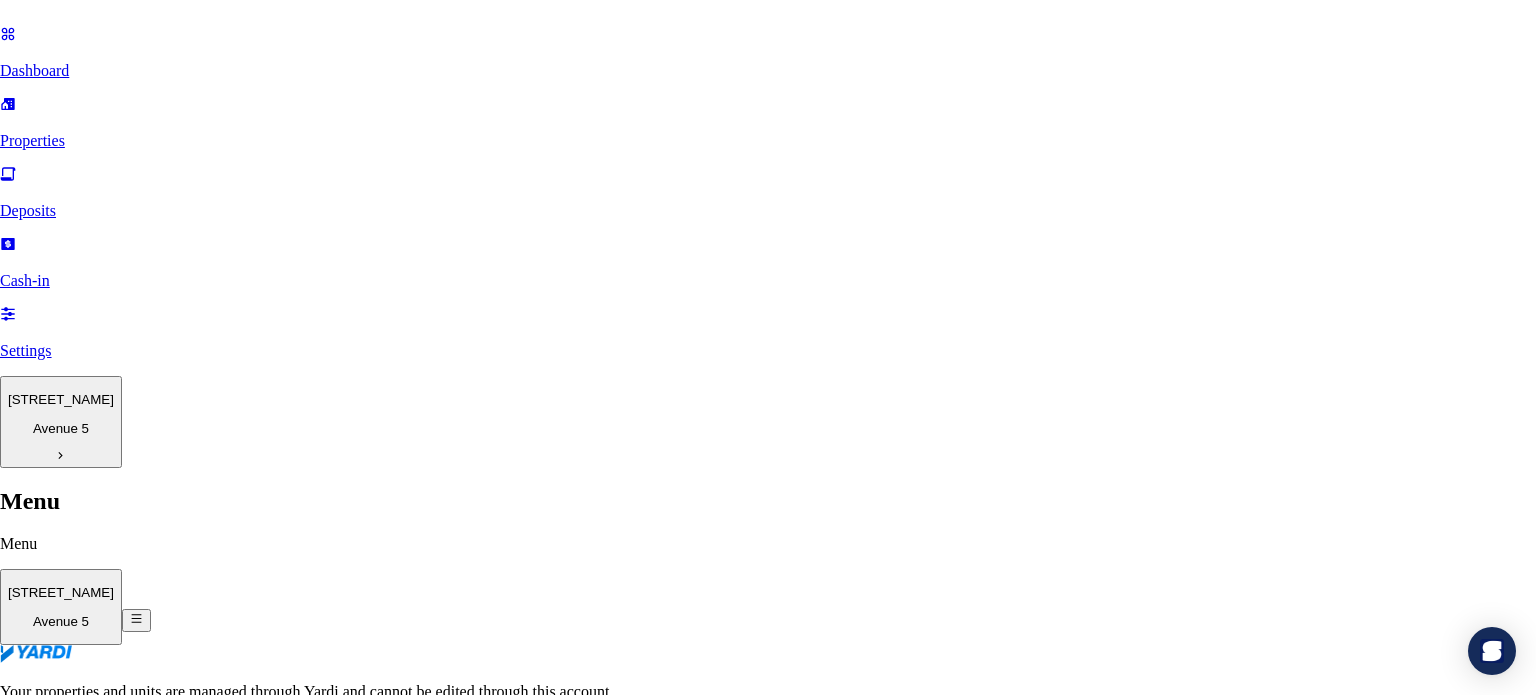 click at bounding box center [14, 1350] 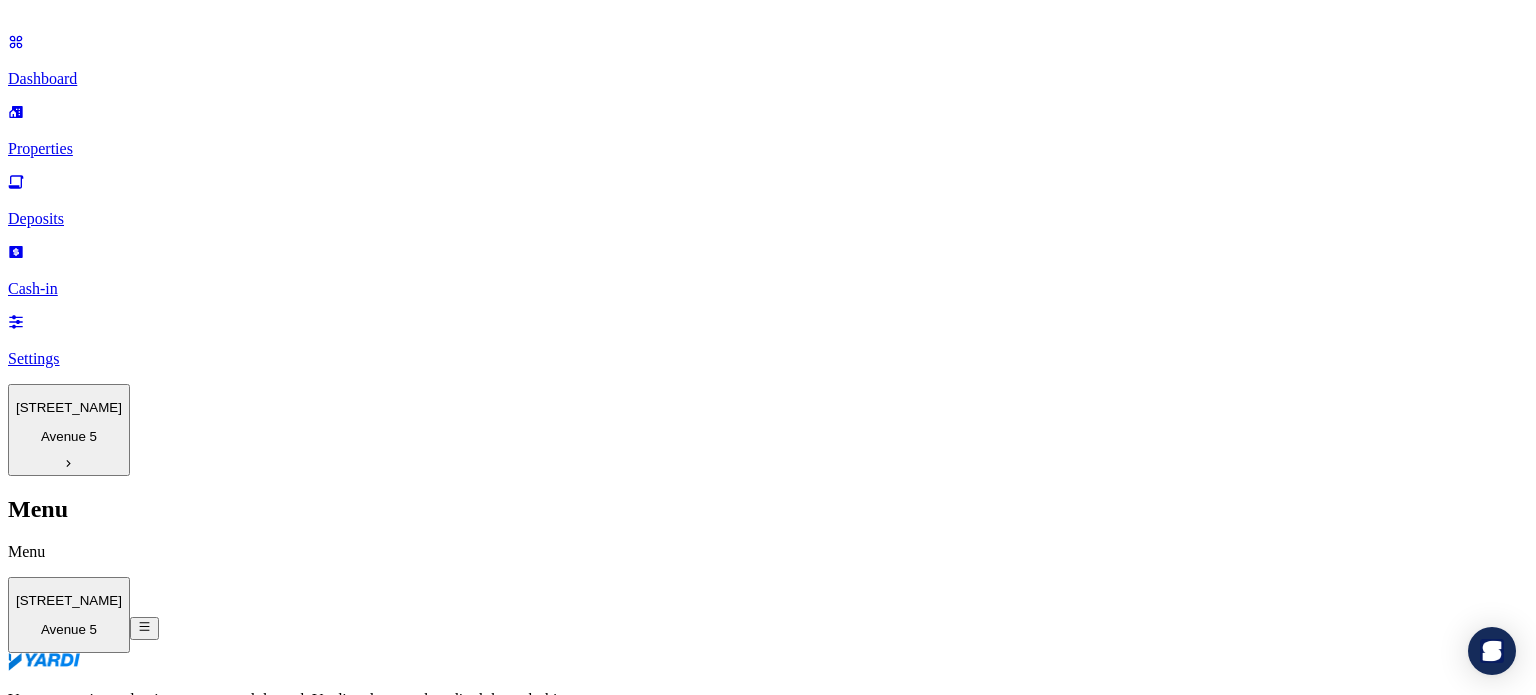 click at bounding box center (762, 1303) 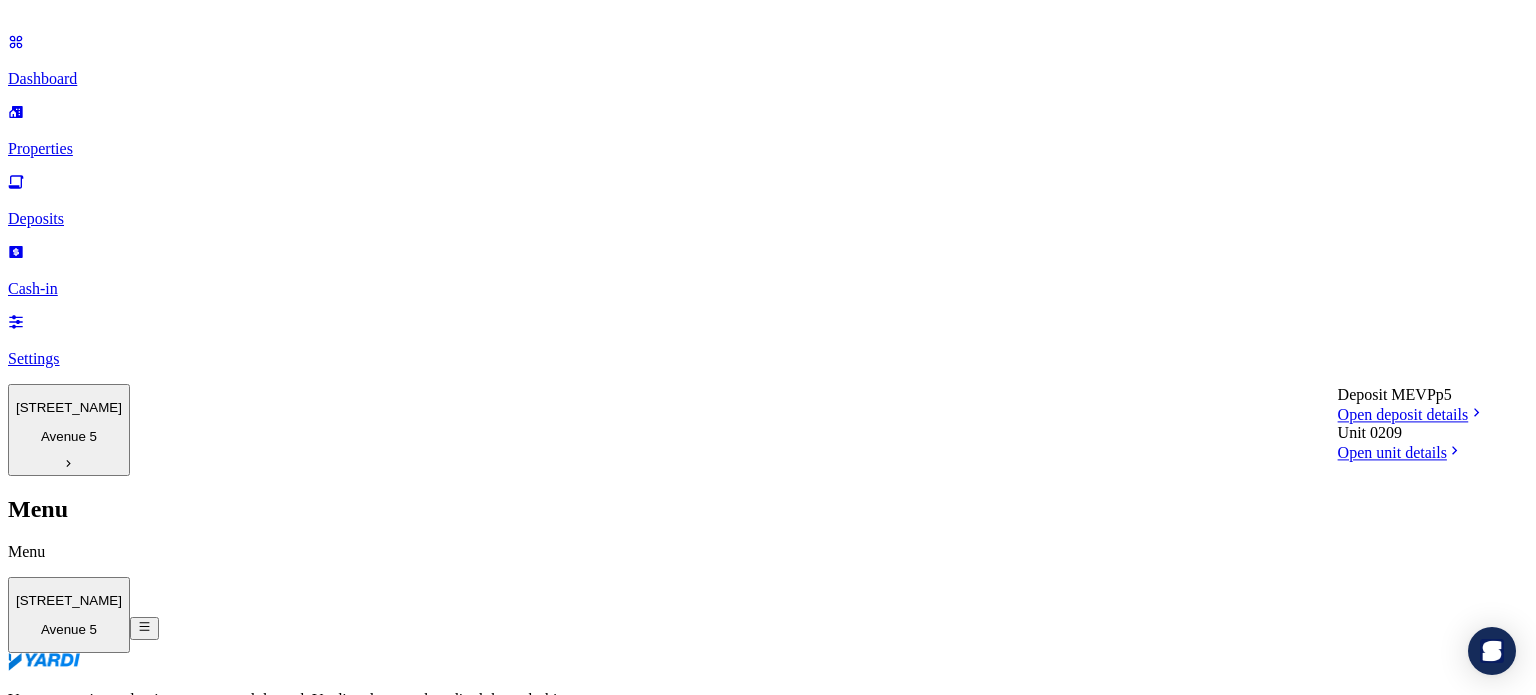 click on "Open unit details" at bounding box center (1400, 452) 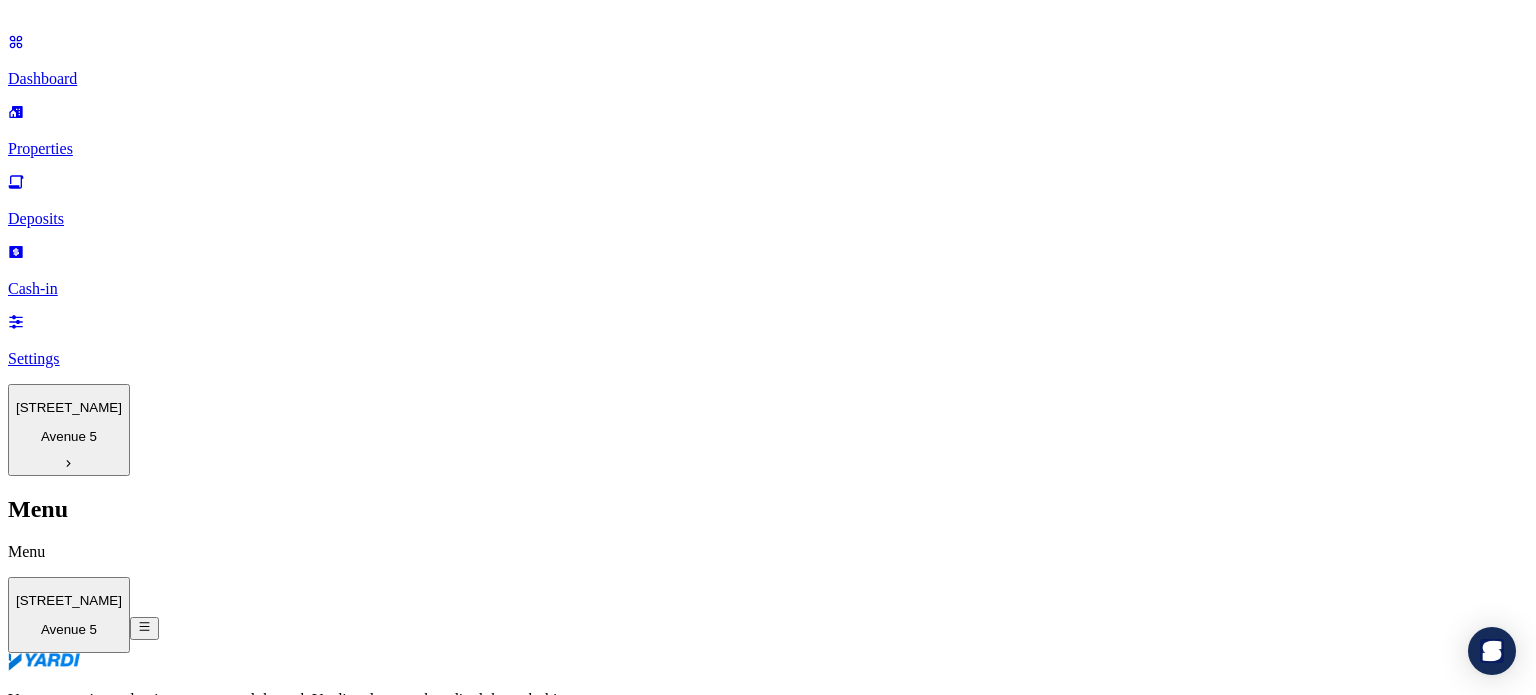 scroll, scrollTop: 260, scrollLeft: 0, axis: vertical 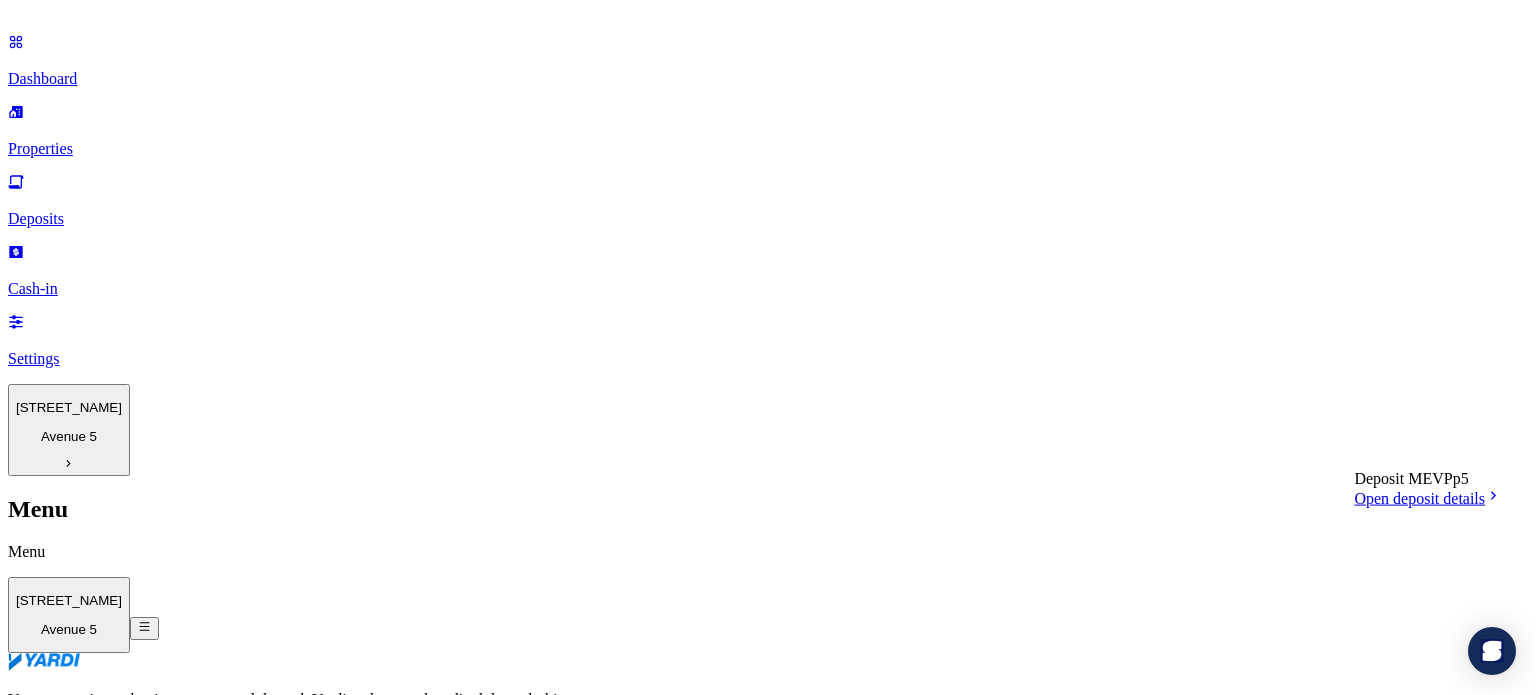 click at bounding box center (708, 1194) 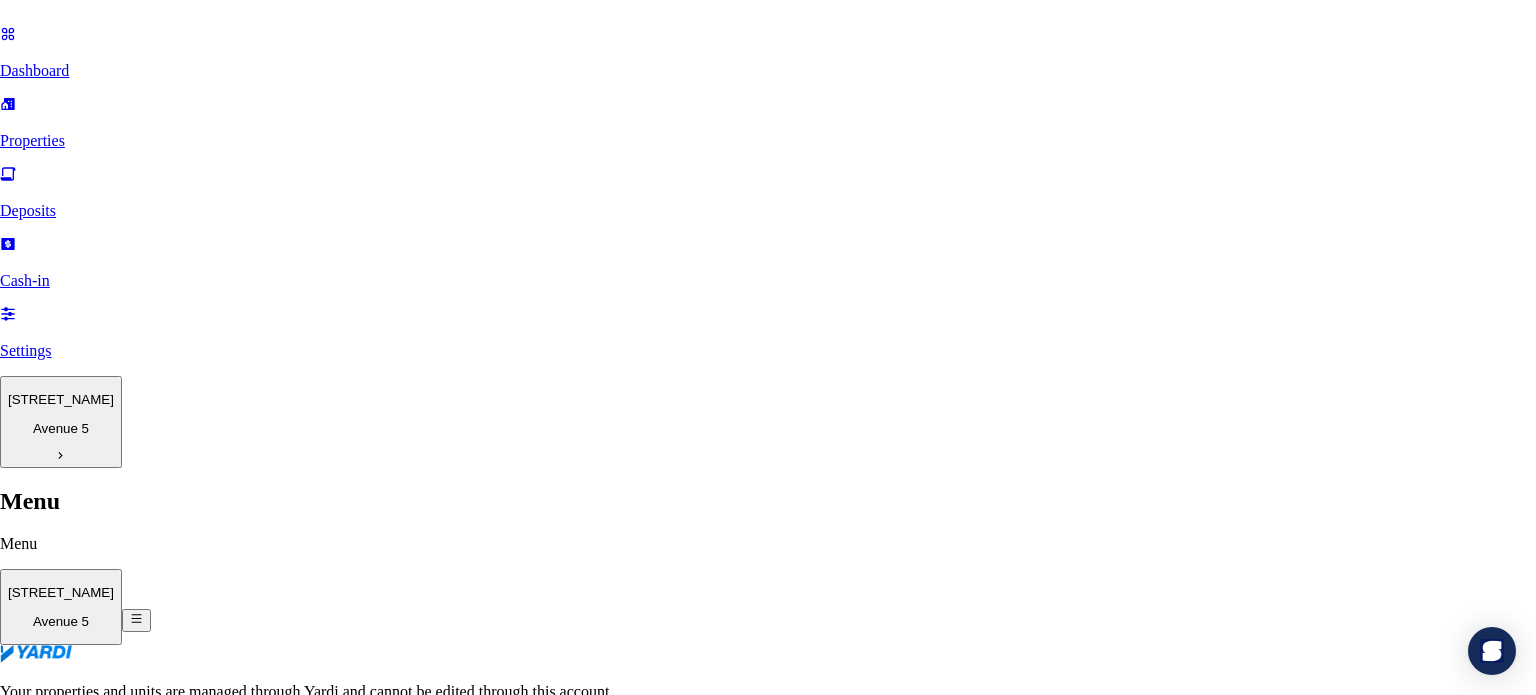 scroll, scrollTop: 160, scrollLeft: 0, axis: vertical 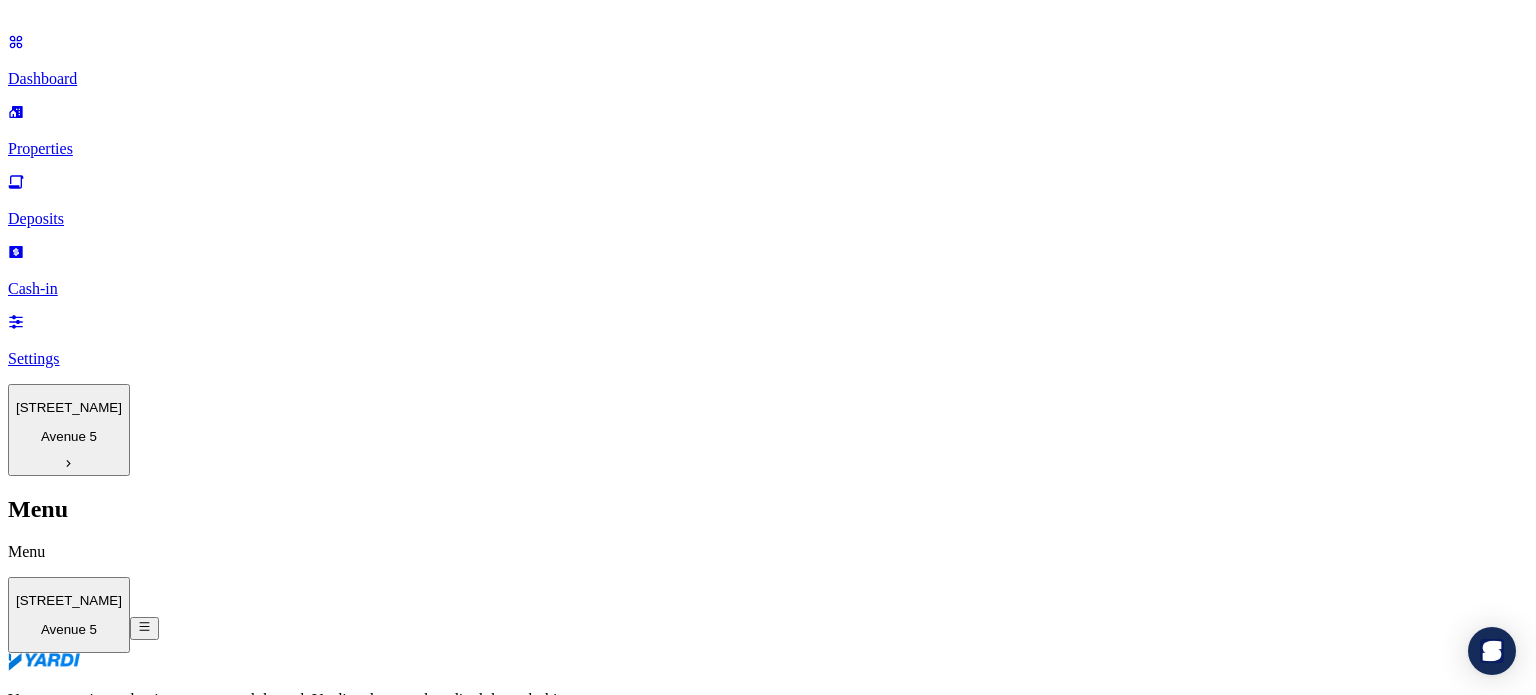 drag, startPoint x: 756, startPoint y: 64, endPoint x: 293, endPoint y: 50, distance: 463.2116 